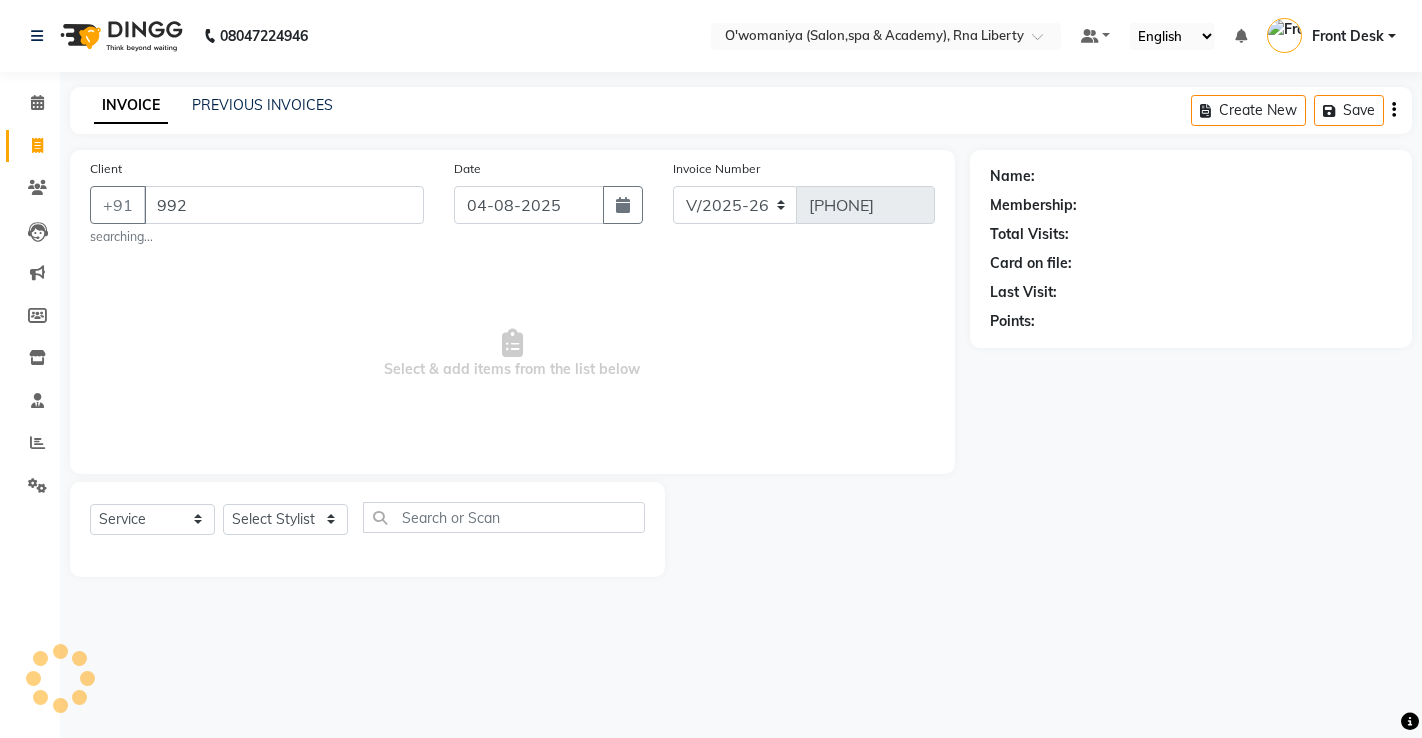 select on "5532" 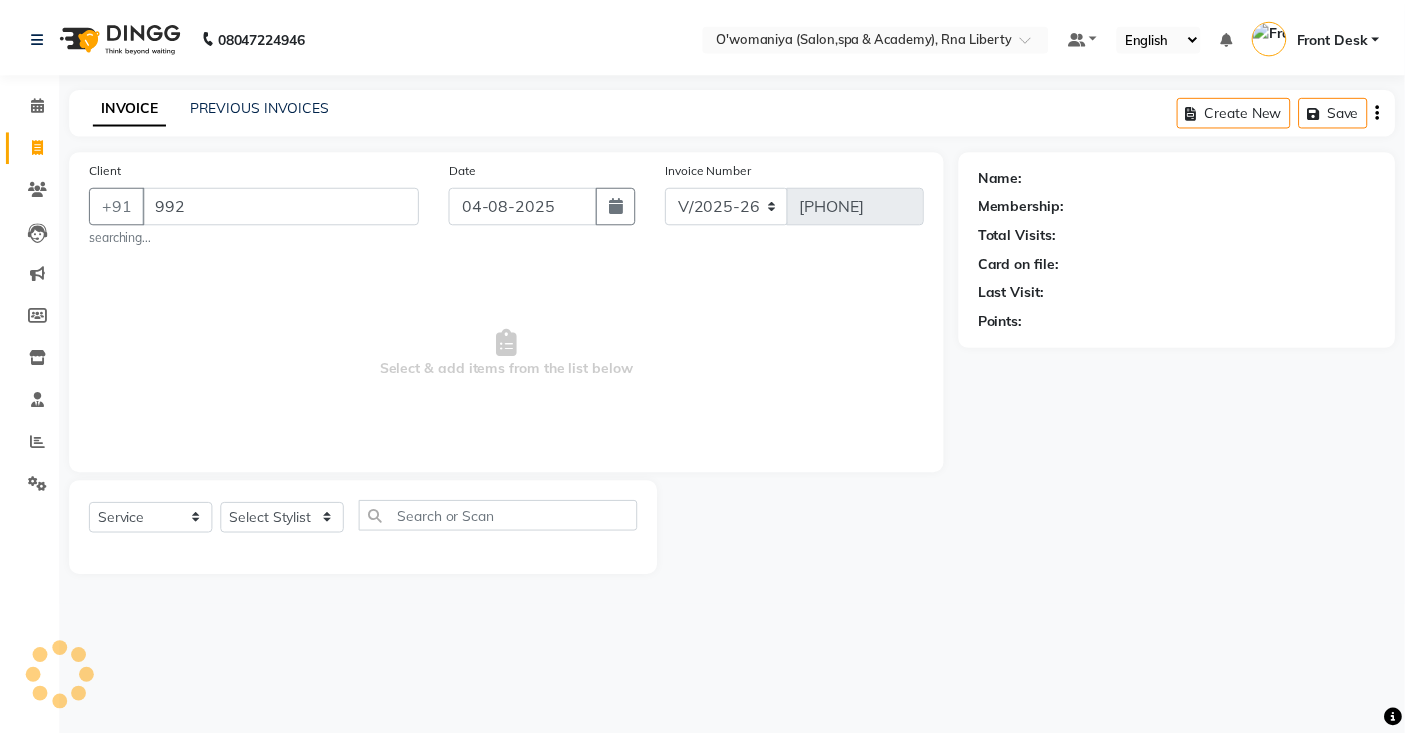 scroll, scrollTop: 0, scrollLeft: 0, axis: both 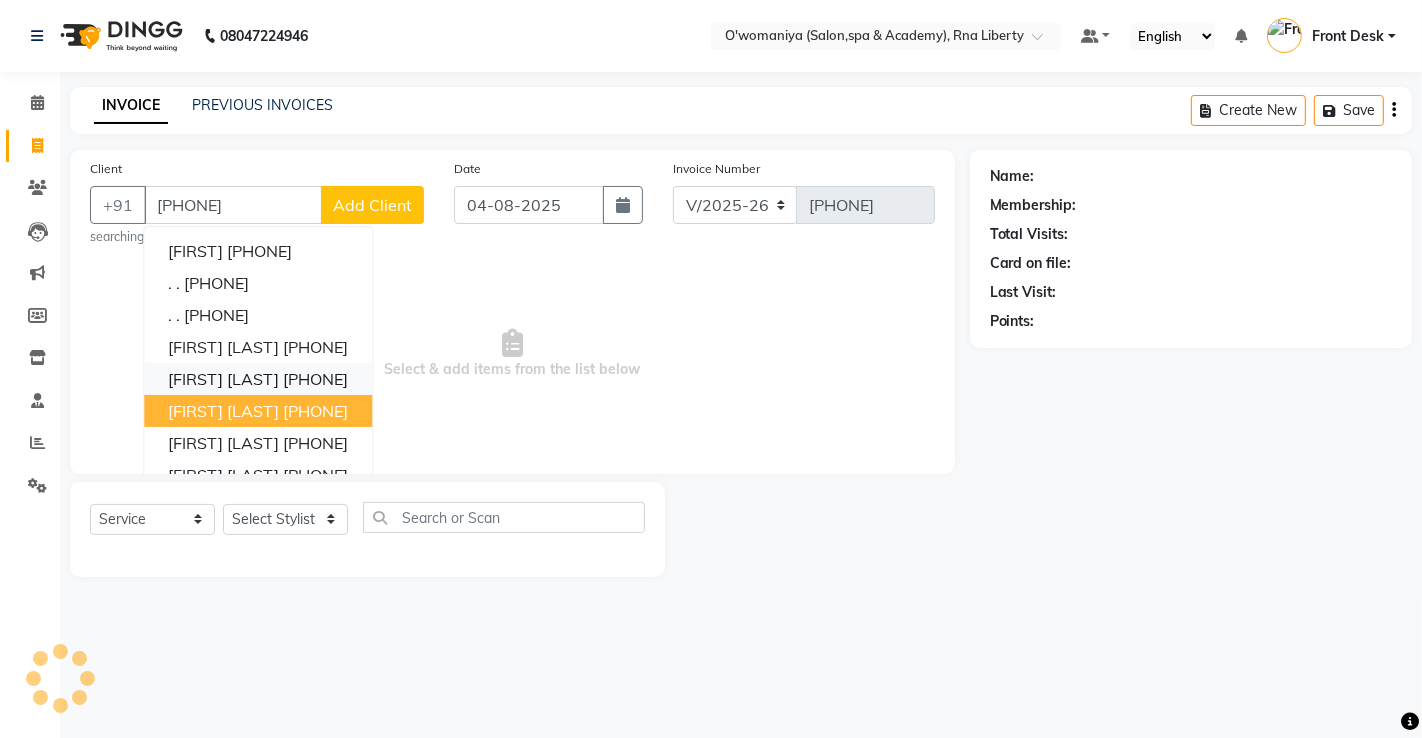 type on "[PHONE]" 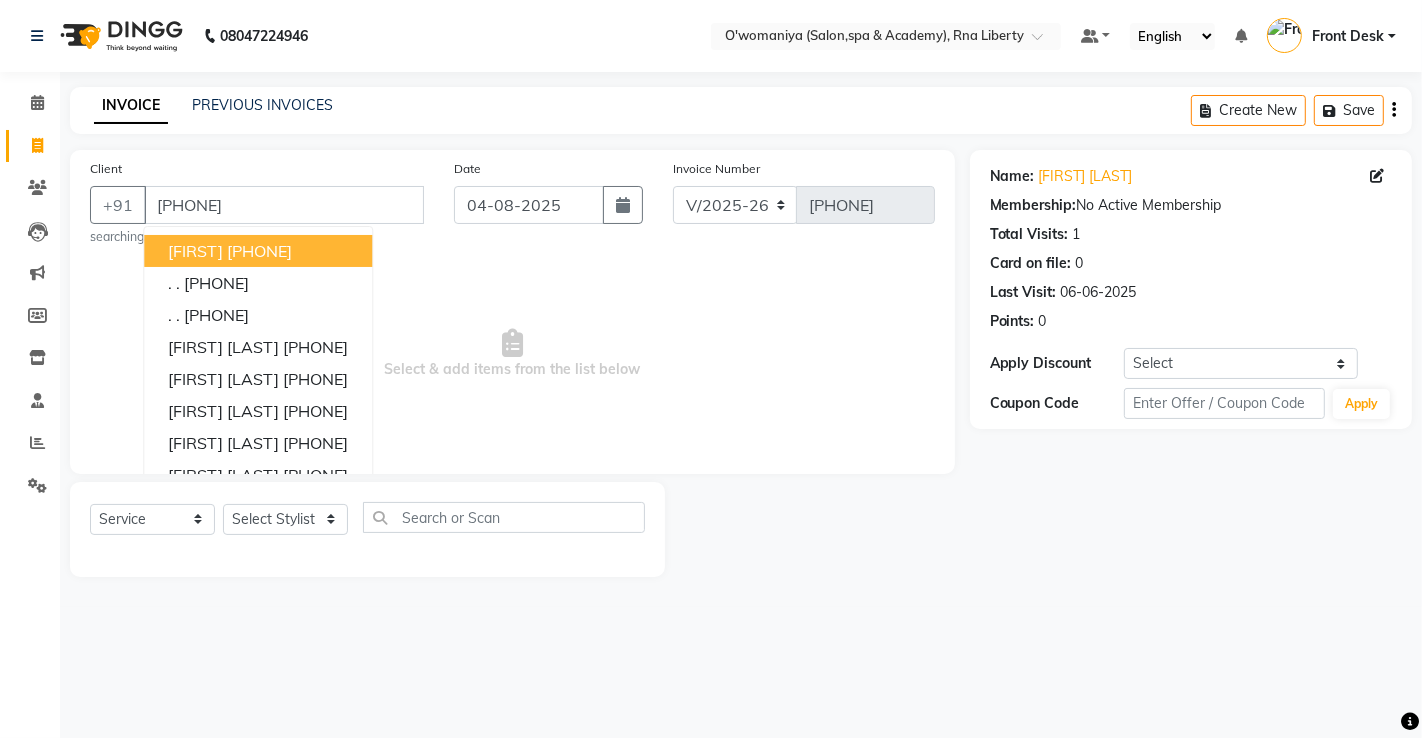 drag, startPoint x: 574, startPoint y: 327, endPoint x: 343, endPoint y: 277, distance: 236.34932 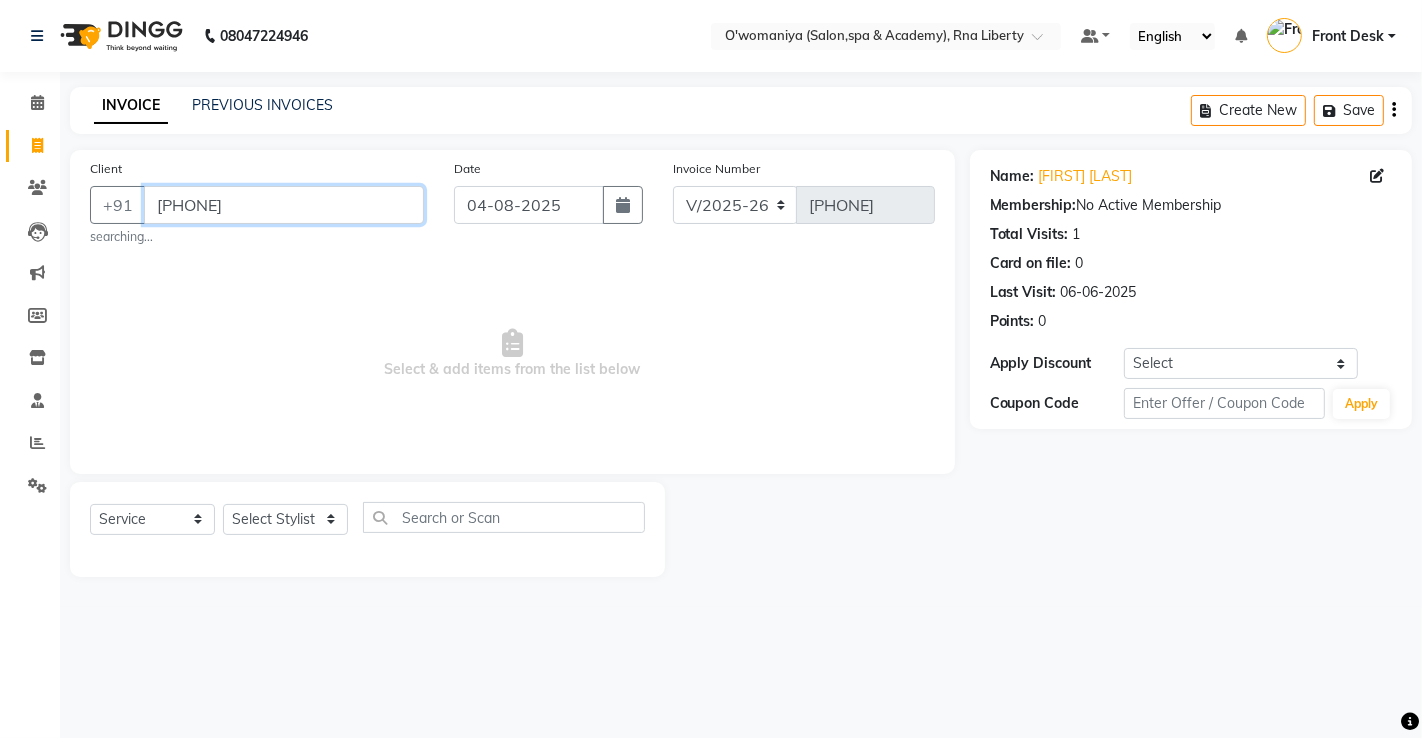 click on "[PHONE]" at bounding box center [284, 205] 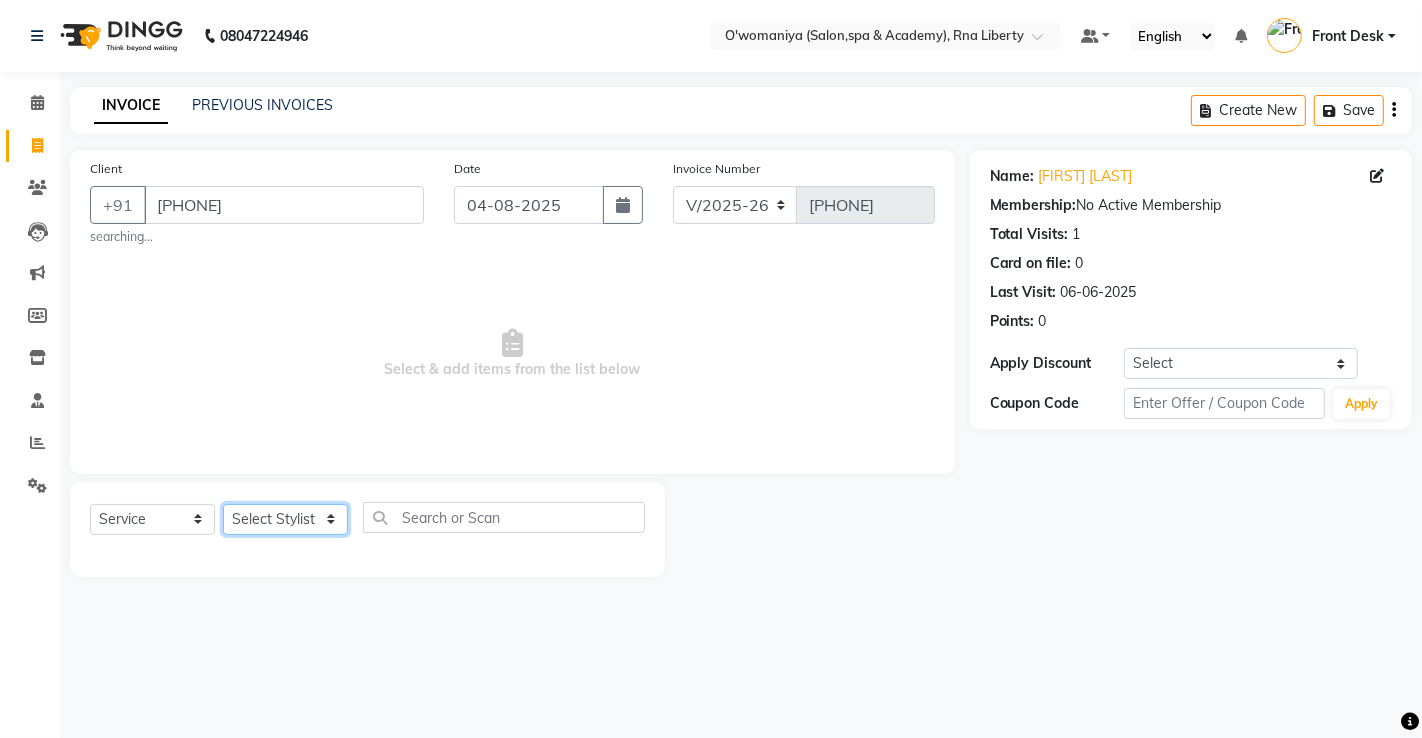 click on "Select Stylist [FIRST] [LAST] [FIRST] [LAST] [FIRST] [LAST] [FIRST] [LAST] [FIRST] [LAST] [FIRST] [LAST] [FIRST] [LAST] [FIRST] [LAST] [FIRST] [LAST] [FIRST] [LAST] [FIRST] [LAST] [FIRST] [LAST] [FIRST] [LAST] [FIRST] [LAST] [FIRST] [LAST] [FIRST] [LAST] [FIRST] [LAST] [FIRST] [LAST] [FIRST] [LAST] [FIRST] [LAST] [FIRST] [LAST] [FIRST] [LAST] [FIRST] [LAST] [FIRST] [LAST] [FIRST] [LAST] [FIRST] [LAST] [FIRST] [LAST] [FIRST] [LAST] [FIRST] [LAST] [FIRST] [LAST] [FIRST] [LAST] [FIRST] [LAST] [FIRST] [LAST] [FIRST] [LAST] [FIRST] [LAST] [FIRST] [LAST] [FIRST] [LAST] [FIRST] [LAST] [FIRST] [LAST] [FIRST] [LAST] [FIRST] [LAST] [FIRST] [LAST] [FIRST] [LAST] [FIRST] [LAST] [FIRST] [LAST] [FIRST] [LAST] [FIRST] [LAST] [FIRST] [LAST] [FIRST] [LAST] [FIRST] [LAST] [FIRST] [LAST] [FIRST] [LAST] [FIRST] [LAST] [FIRST] [LAST] [FIRST] [LAST] [FIRST] [LAST] [FIRST] [LAST] [FIRST] [LAST] [FIRST] [LAST] [FIRST] [LAST] [FIRST] [LAST] [FIRST] [LAST] [FIRST] [LAST] [FIRST] [LAST] [FIRST] [LAST] [FIRST] [LAST] [FIRST] [LAST] [FIRST] [LAST] [FIRST] [LAST] [FIRST] [LAST] [FIRST] [LAST] [FIRST] [LAST] [FIRST] [LAST] [FIRST] [LAST] [FIRST] [LAST] [FIRST] [LAST] [FIRST] [LAST] [FIRST] [LAST] [FIRST] [LAST] [FIRST] [LAST] [FIRST] [LAST] [FIRST] [LAST] [FIRST] [LAST] [FIRST] [LAST] [FIRST] [LAST] [FIRST] [LAST]" 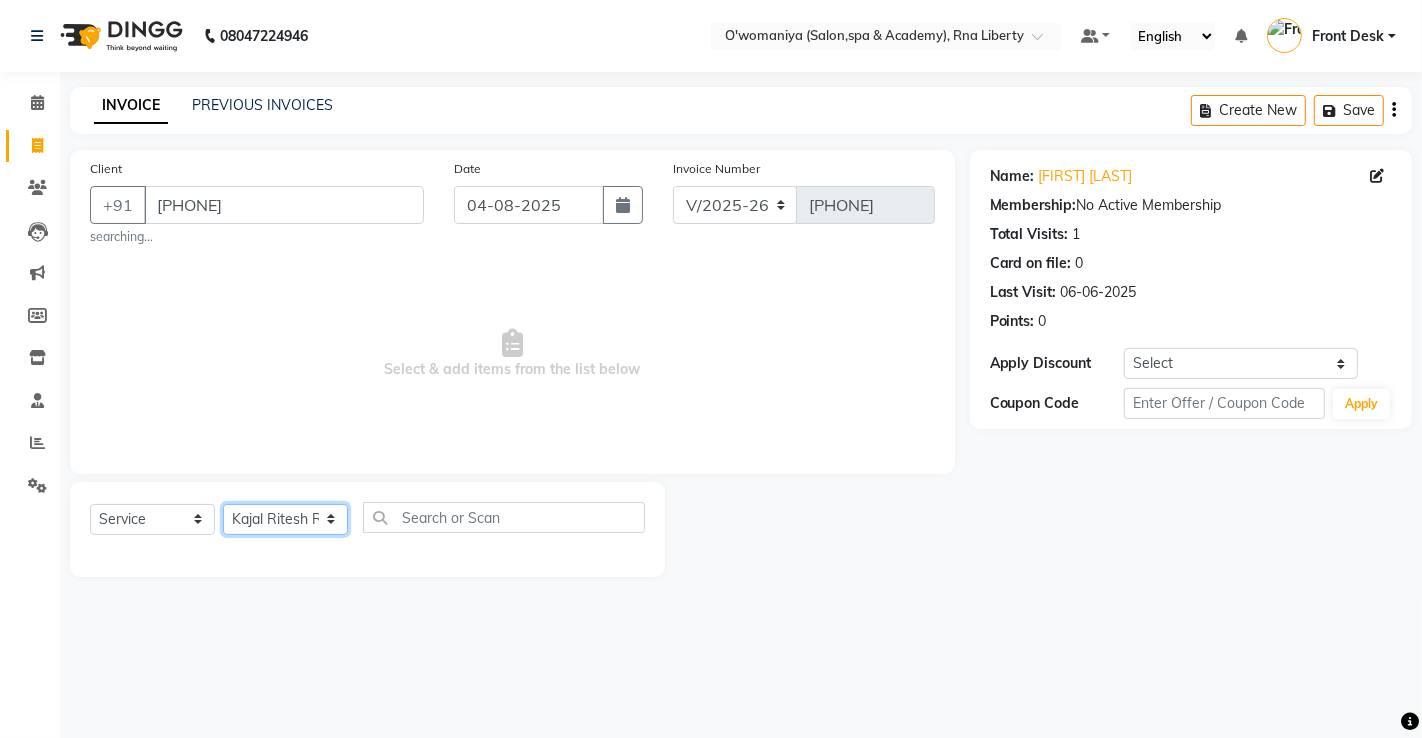 click on "Select Stylist [FIRST] [LAST] [FIRST] [LAST] [FIRST] [LAST] [FIRST] [LAST] [FIRST] [LAST] [FIRST] [LAST] [FIRST] [LAST] [FIRST] [LAST] [FIRST] [LAST] [FIRST] [LAST] [FIRST] [LAST] [FIRST] [LAST] [FIRST] [LAST] [FIRST] [LAST] [FIRST] [LAST] [FIRST] [LAST] [FIRST] [LAST] [FIRST] [LAST] [FIRST] [LAST] [FIRST] [LAST] [FIRST] [LAST] [FIRST] [LAST] [FIRST] [LAST] [FIRST] [LAST] [FIRST] [LAST] [FIRST] [LAST] [FIRST] [LAST] [FIRST] [LAST] [FIRST] [LAST] [FIRST] [LAST] [FIRST] [LAST] [FIRST] [LAST] [FIRST] [LAST] [FIRST] [LAST] [FIRST] [LAST] [FIRST] [LAST] [FIRST] [LAST] [FIRST] [LAST] [FIRST] [LAST] [FIRST] [LAST] [FIRST] [LAST] [FIRST] [LAST] [FIRST] [LAST] [FIRST] [LAST] [FIRST] [LAST] [FIRST] [LAST] [FIRST] [LAST] [FIRST] [LAST] [FIRST] [LAST] [FIRST] [LAST] [FIRST] [LAST] [FIRST] [LAST] [FIRST] [LAST] [FIRST] [LAST] [FIRST] [LAST] [FIRST] [LAST] [FIRST] [LAST] [FIRST] [LAST] [FIRST] [LAST] [FIRST] [LAST] [FIRST] [LAST] [FIRST] [LAST] [FIRST] [LAST] [FIRST] [LAST] [FIRST] [LAST] [FIRST] [LAST] [FIRST] [LAST] [FIRST] [LAST] [FIRST] [LAST] [FIRST] [LAST] [FIRST] [LAST] [FIRST] [LAST] [FIRST] [LAST] [FIRST] [LAST] [FIRST] [LAST] [FIRST] [LAST] [FIRST] [LAST] [FIRST] [LAST] [FIRST] [LAST] [FIRST] [LAST] [FIRST] [LAST] [FIRST] [LAST] [FIRST] [LAST] [FIRST] [LAST] [FIRST] [LAST] [FIRST] [LAST]" 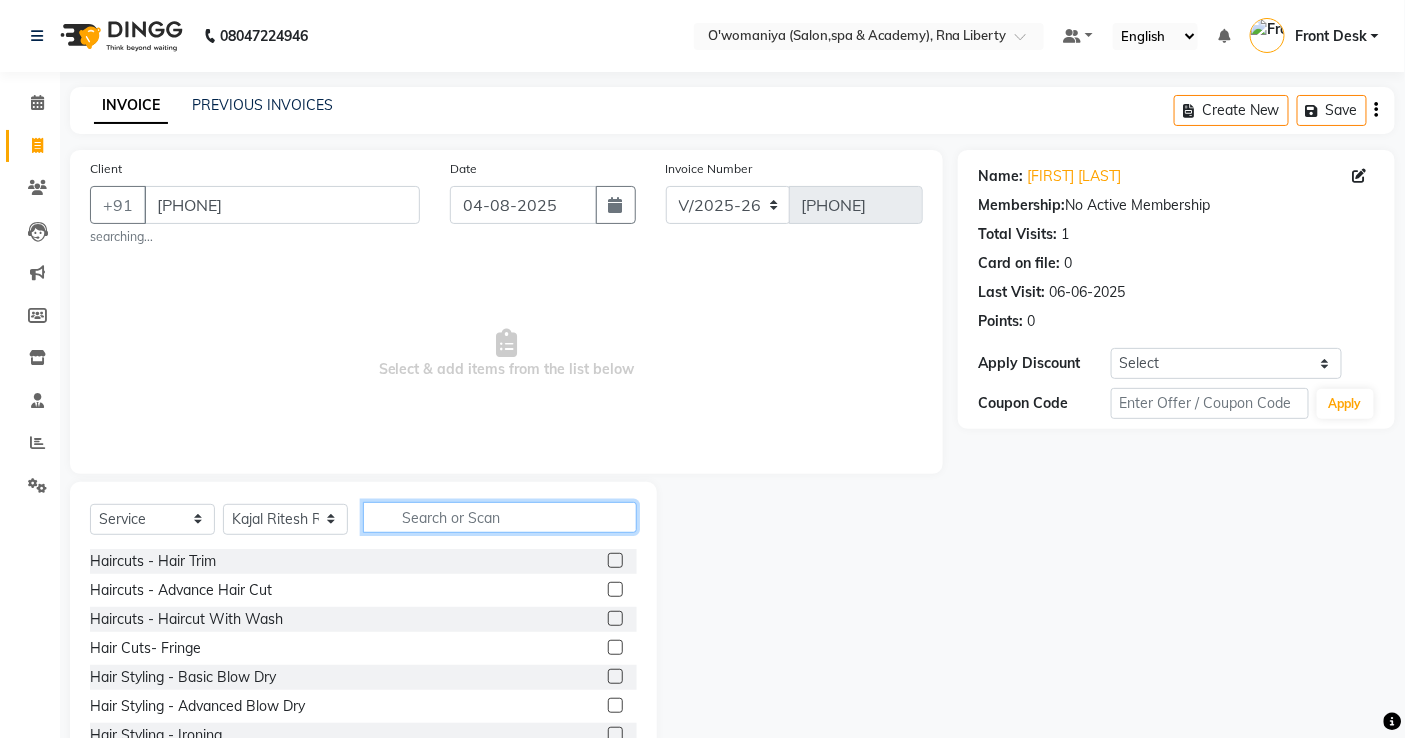 drag, startPoint x: 441, startPoint y: 512, endPoint x: 410, endPoint y: 363, distance: 152.19067 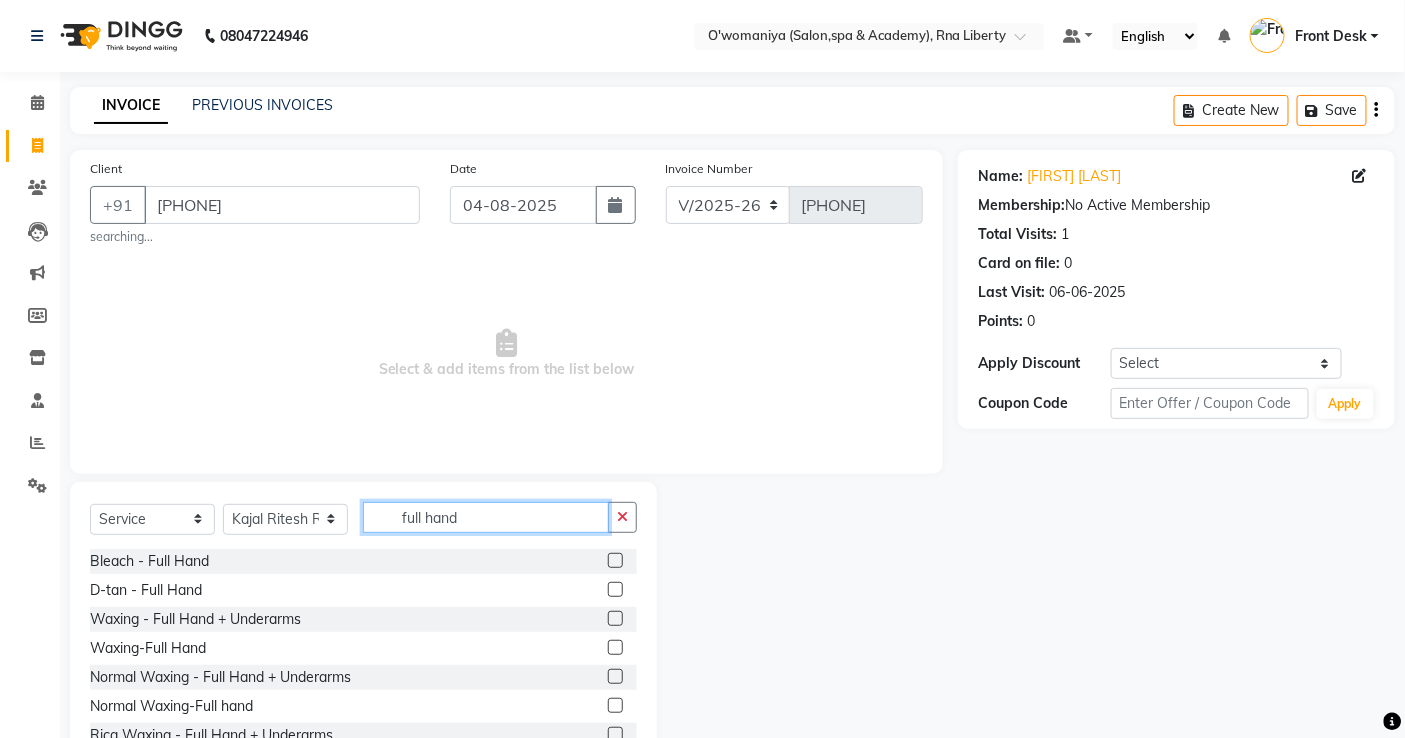 type on "full hand" 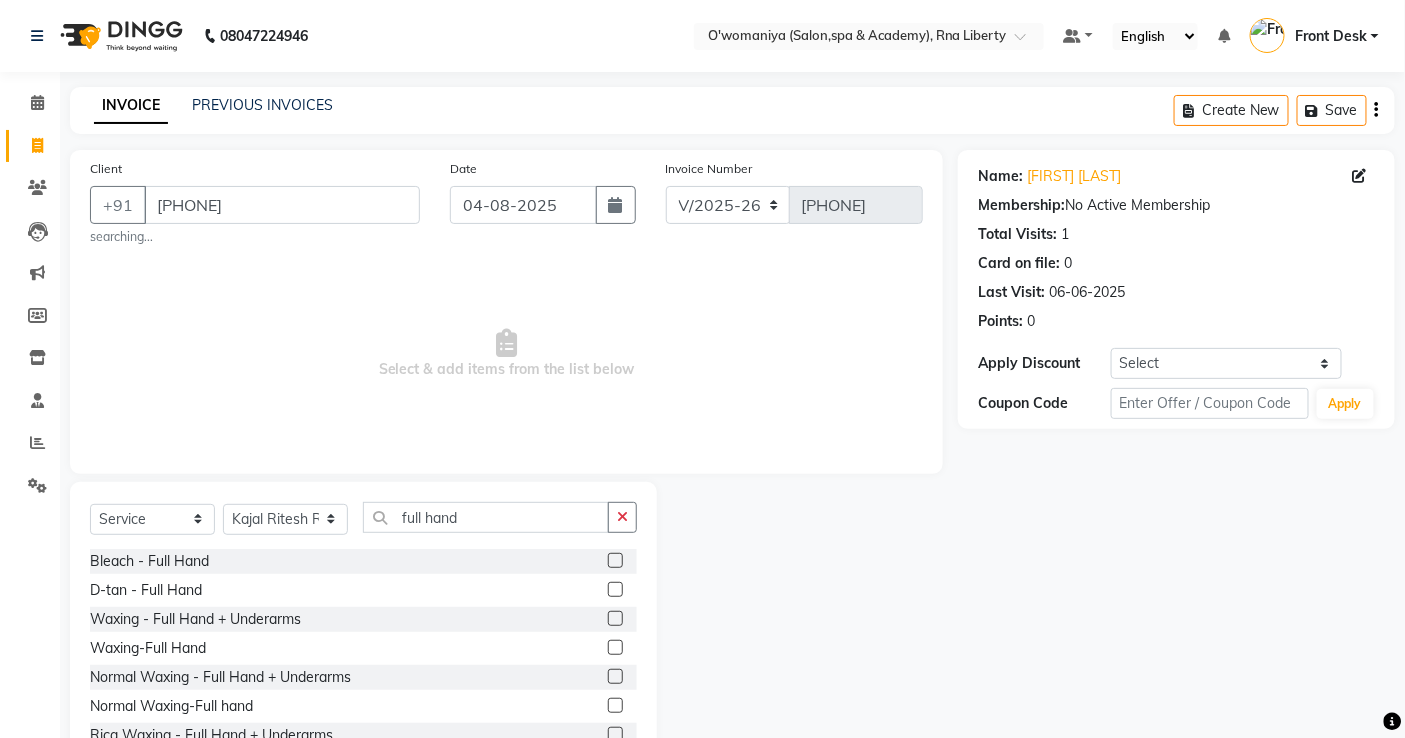 click 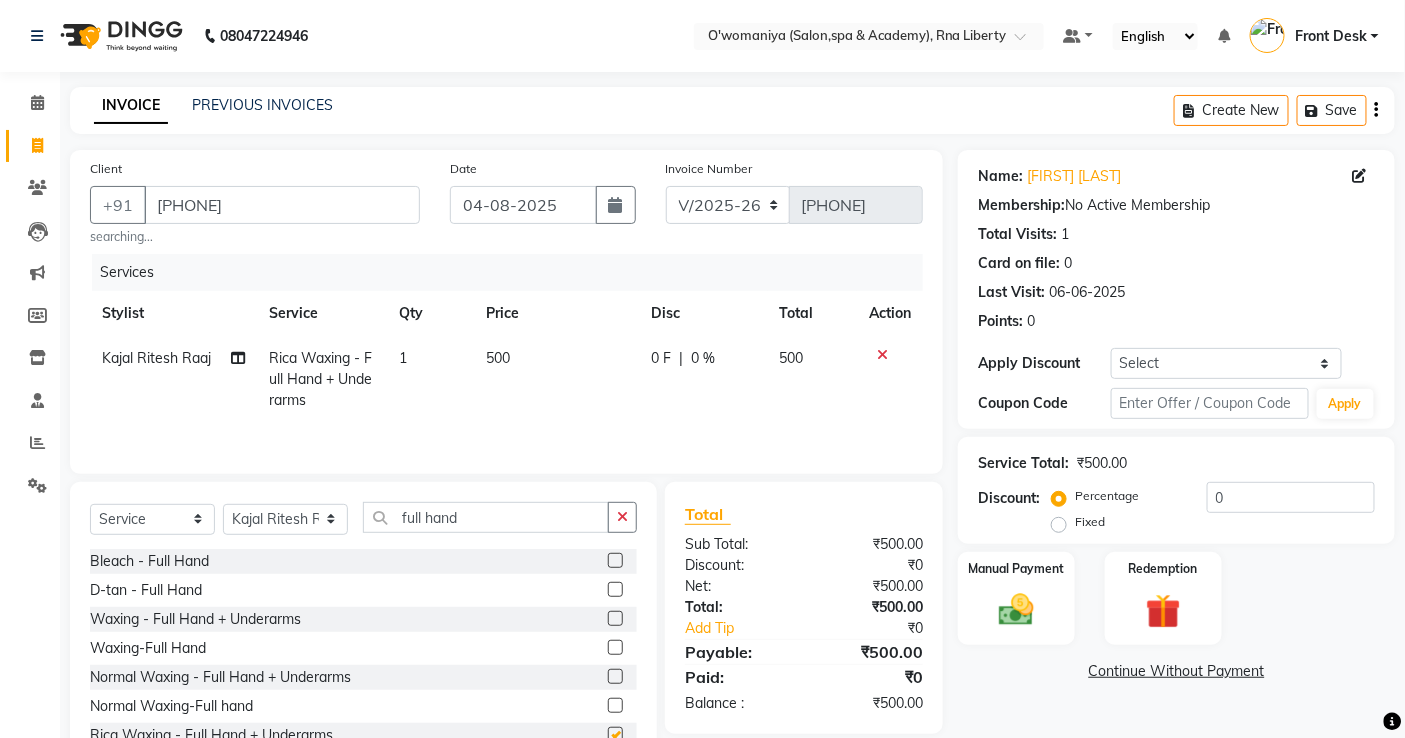 checkbox on "false" 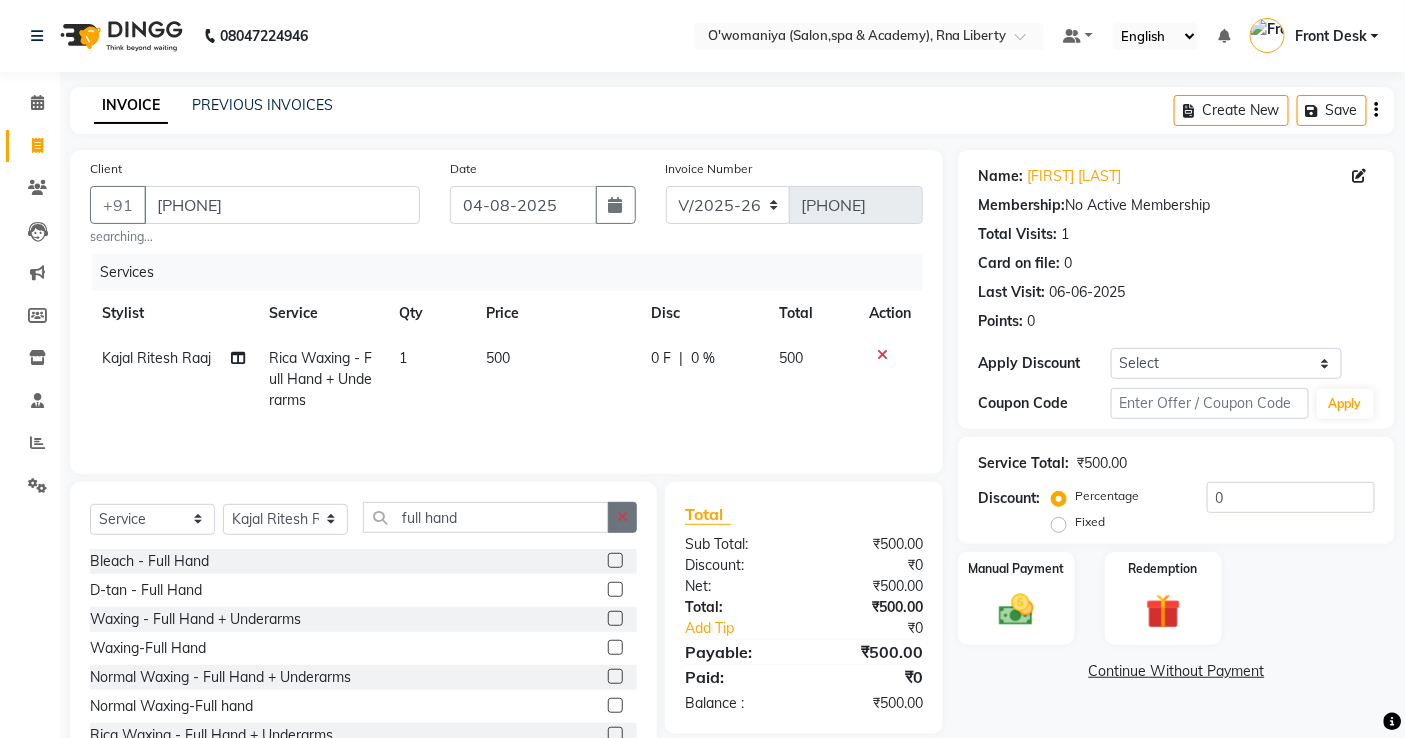 click 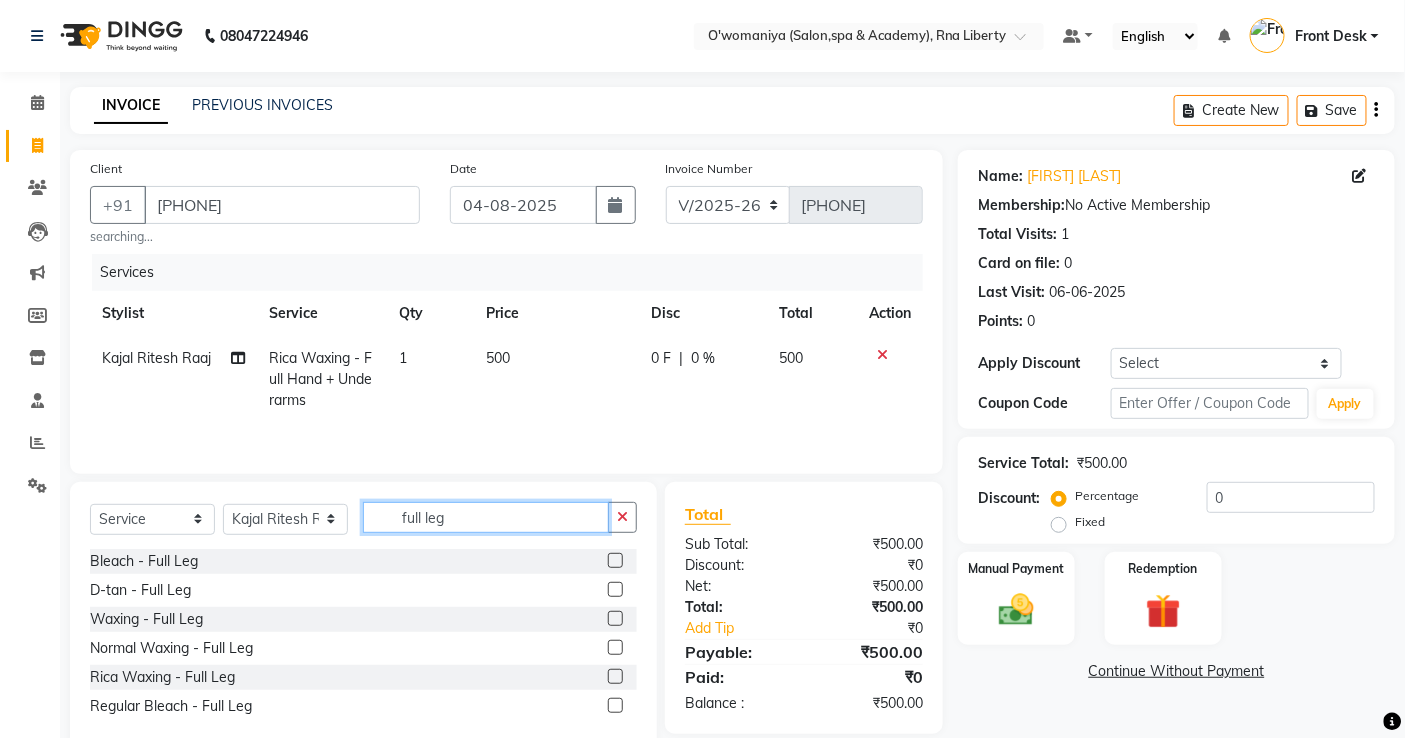 type on "full leg" 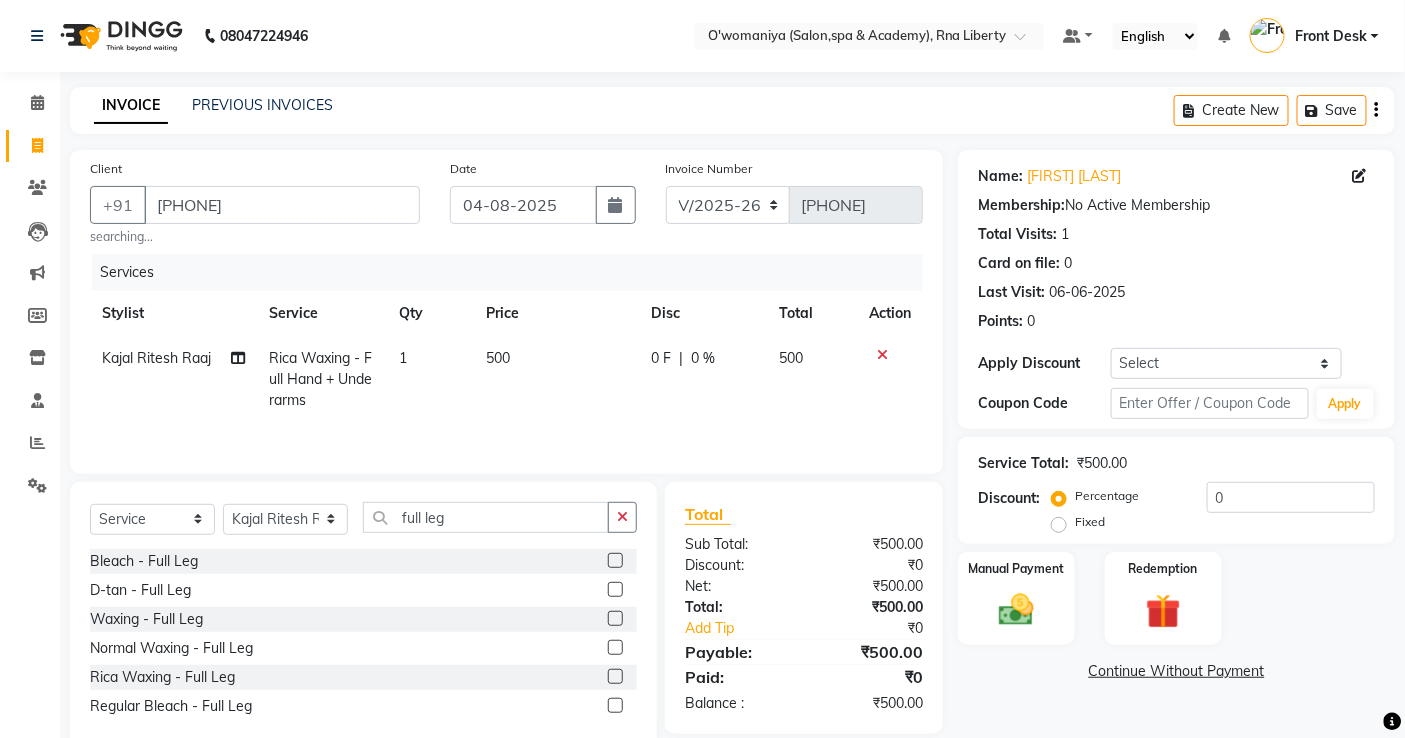 click 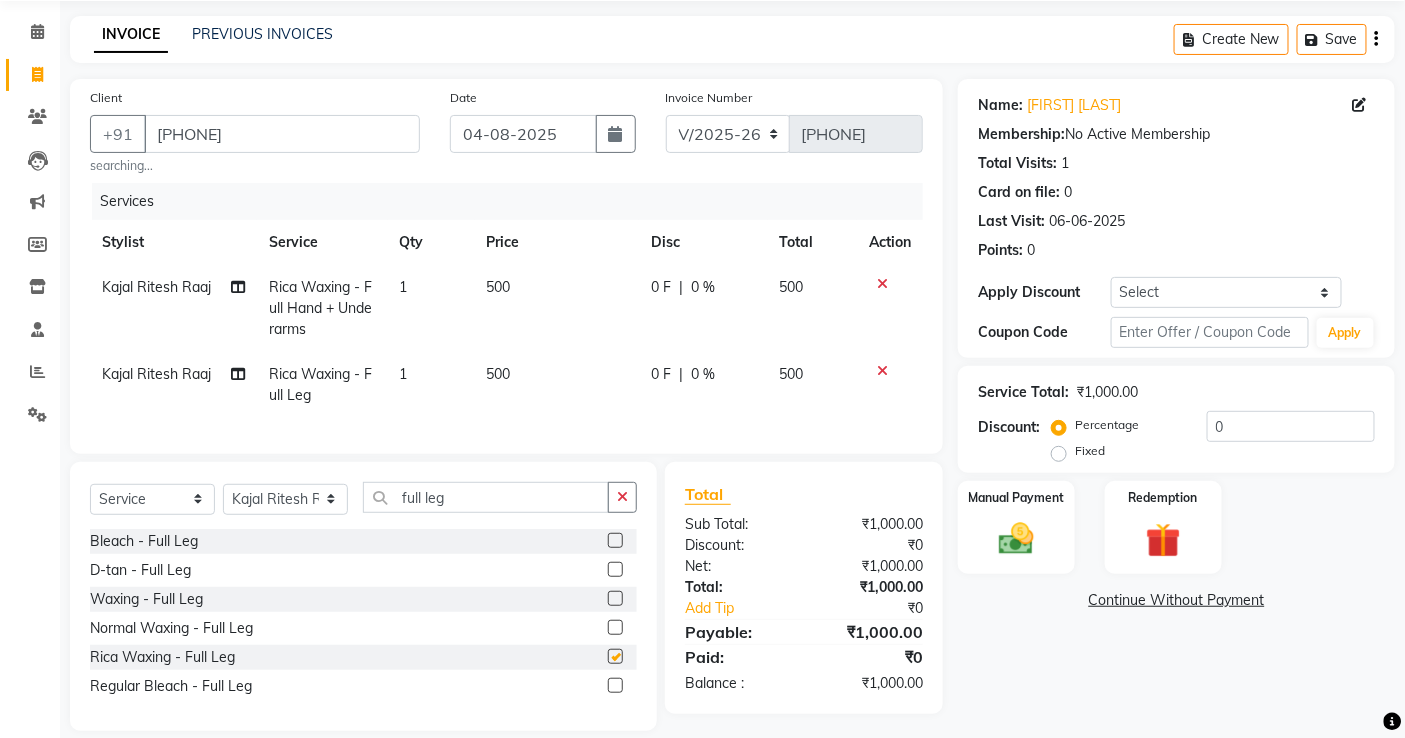 checkbox on "false" 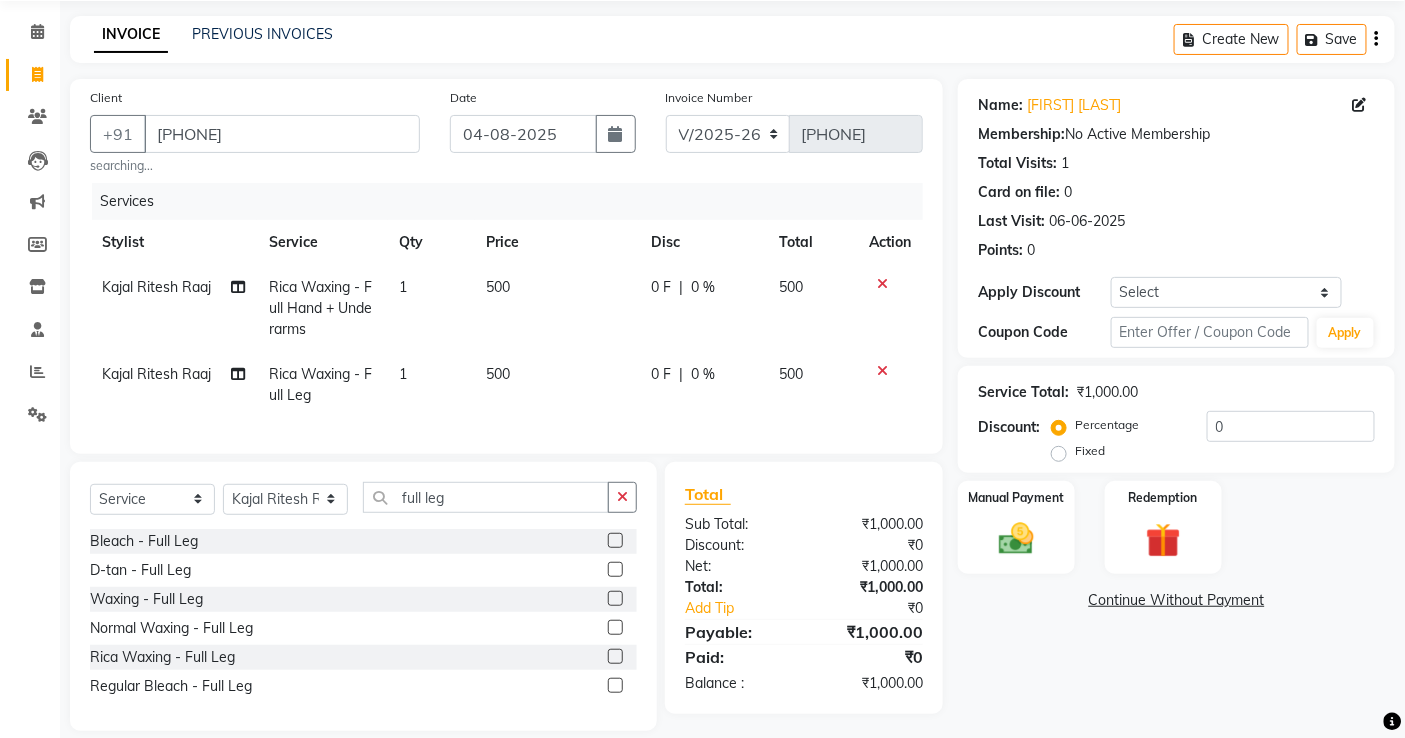 scroll, scrollTop: 110, scrollLeft: 0, axis: vertical 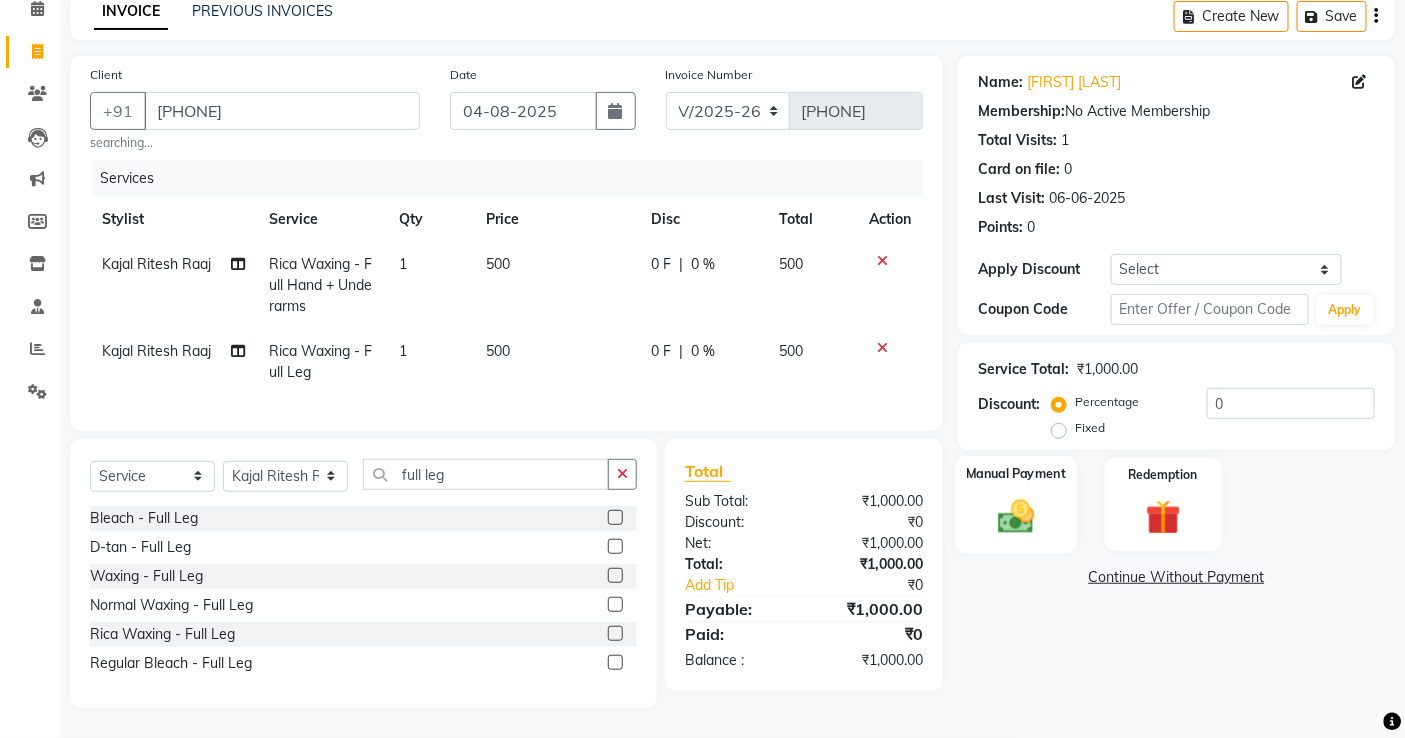 click on "Manual Payment" 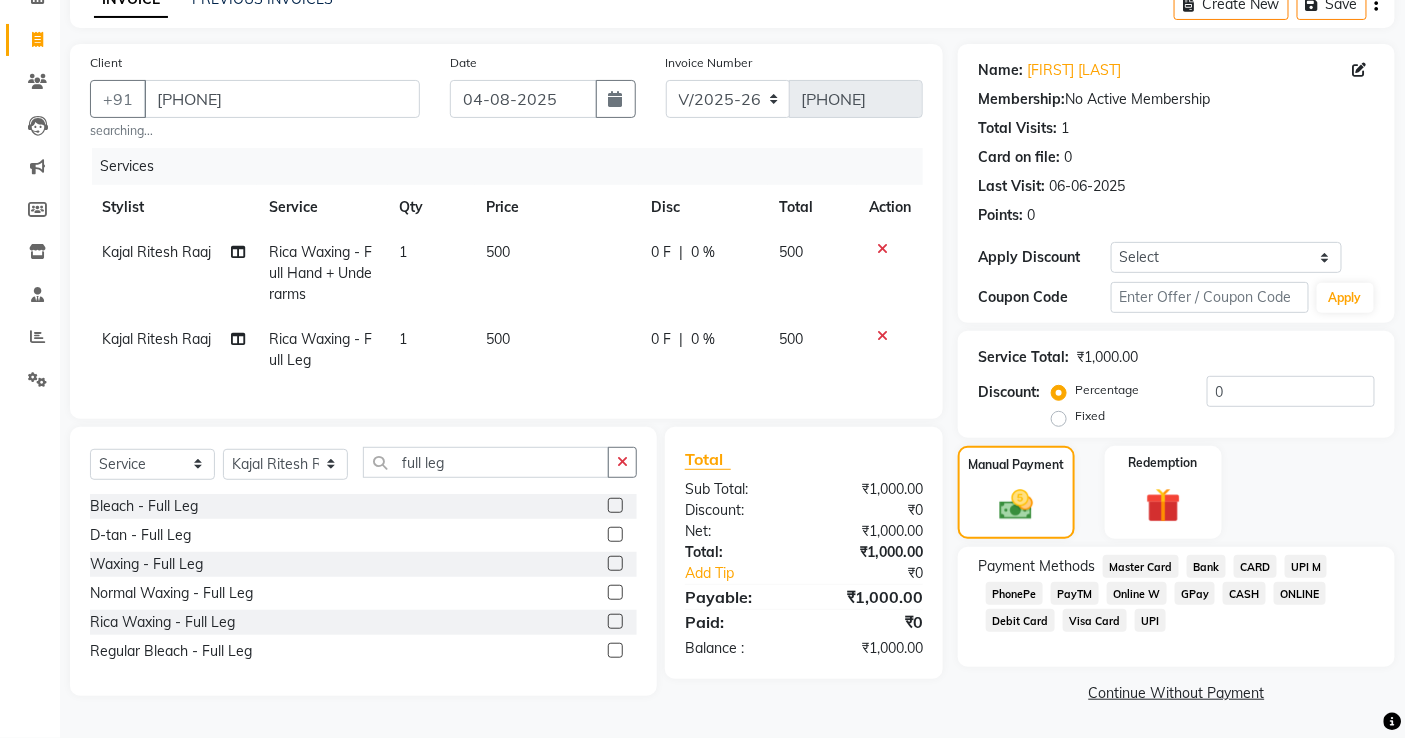 click on "GPay" 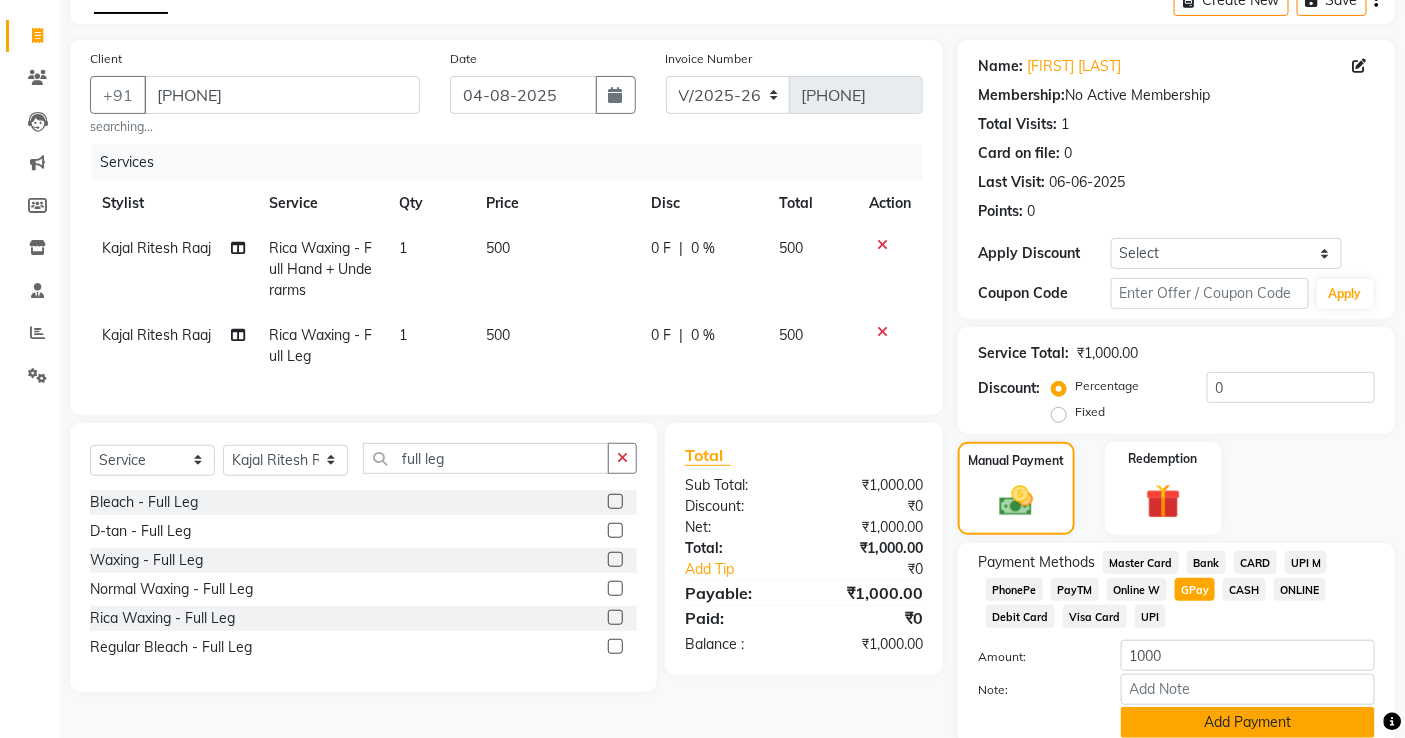 click on "Add Payment" 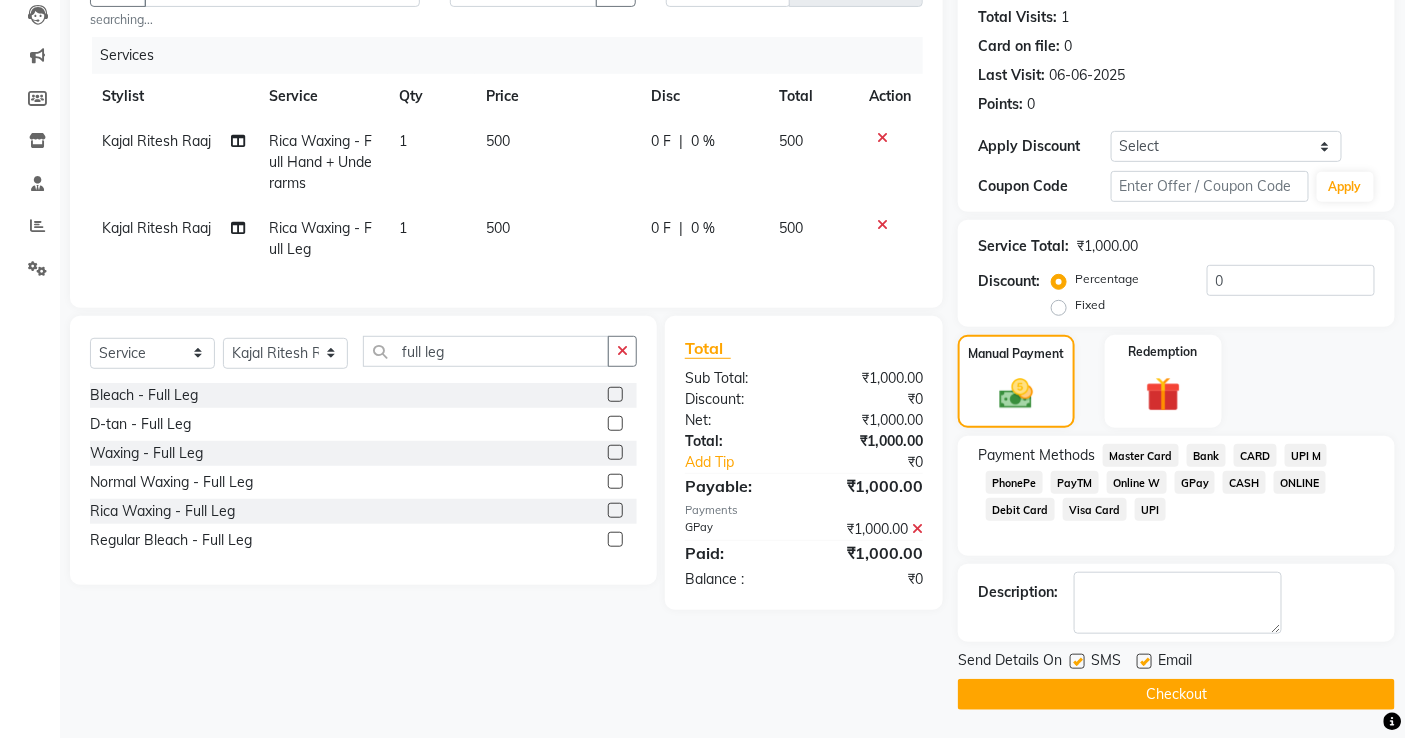 scroll, scrollTop: 218, scrollLeft: 0, axis: vertical 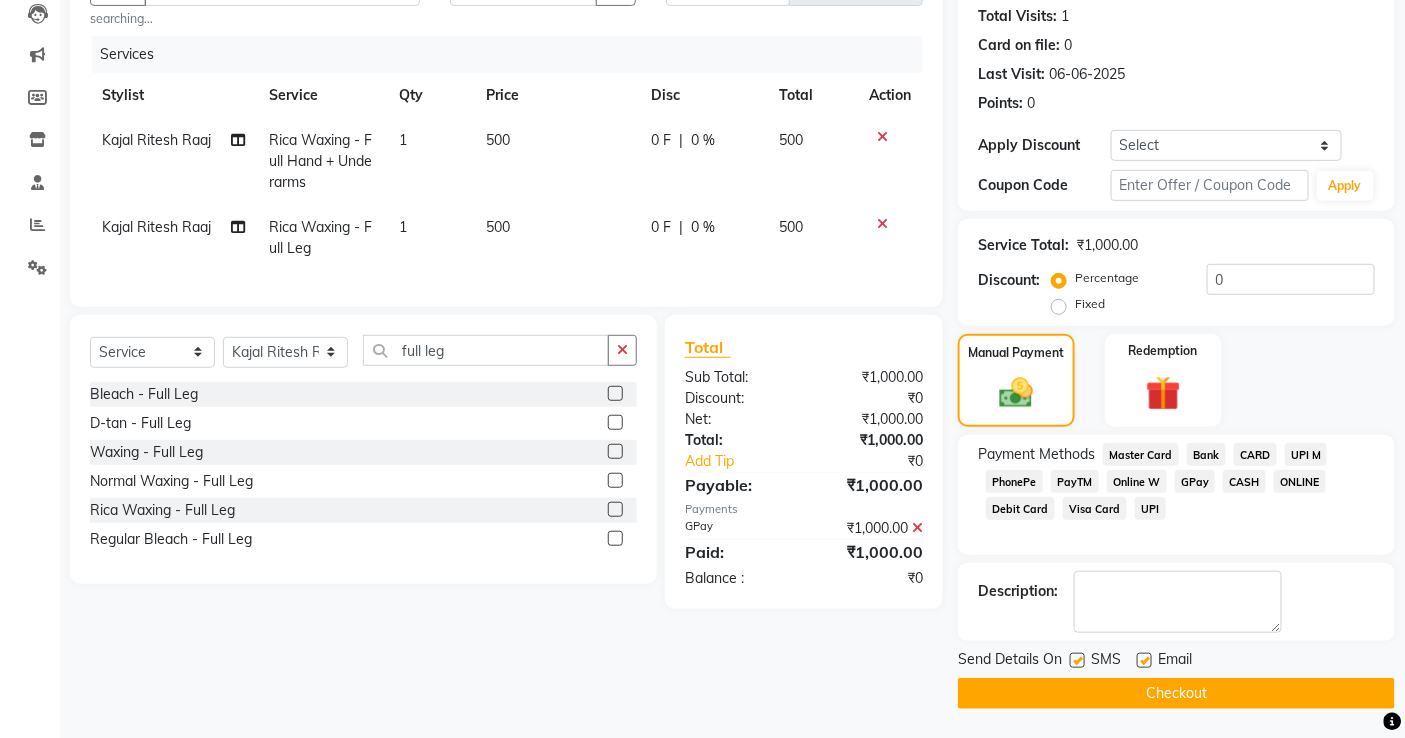 click 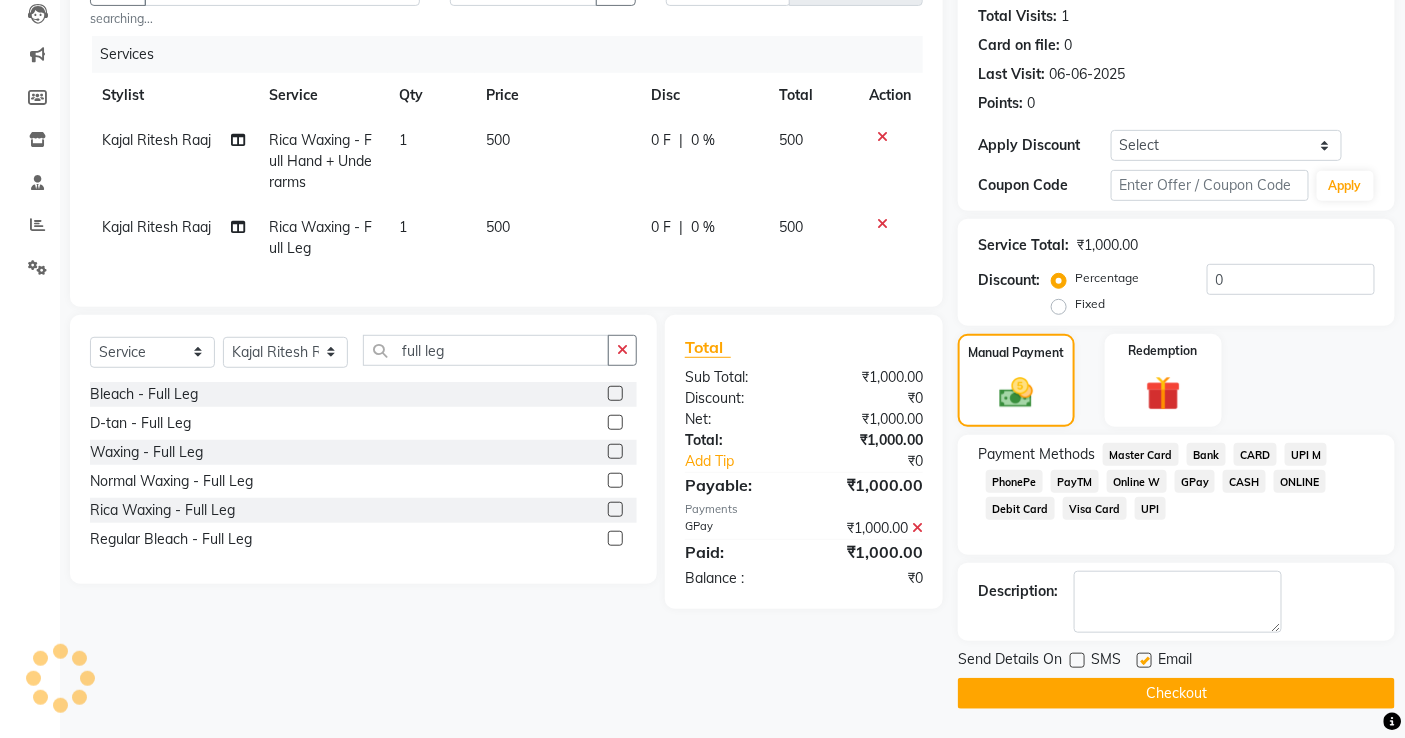 click on "Checkout" 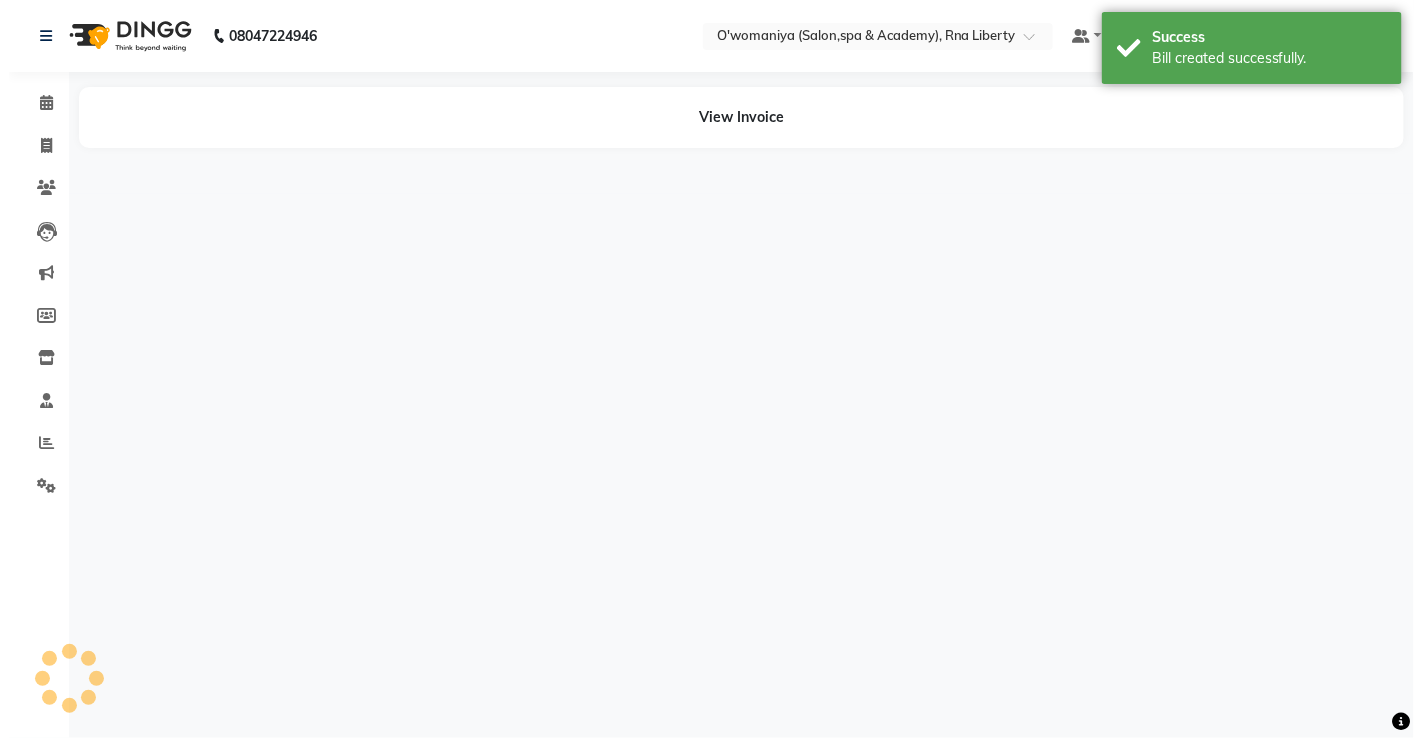 scroll, scrollTop: 0, scrollLeft: 0, axis: both 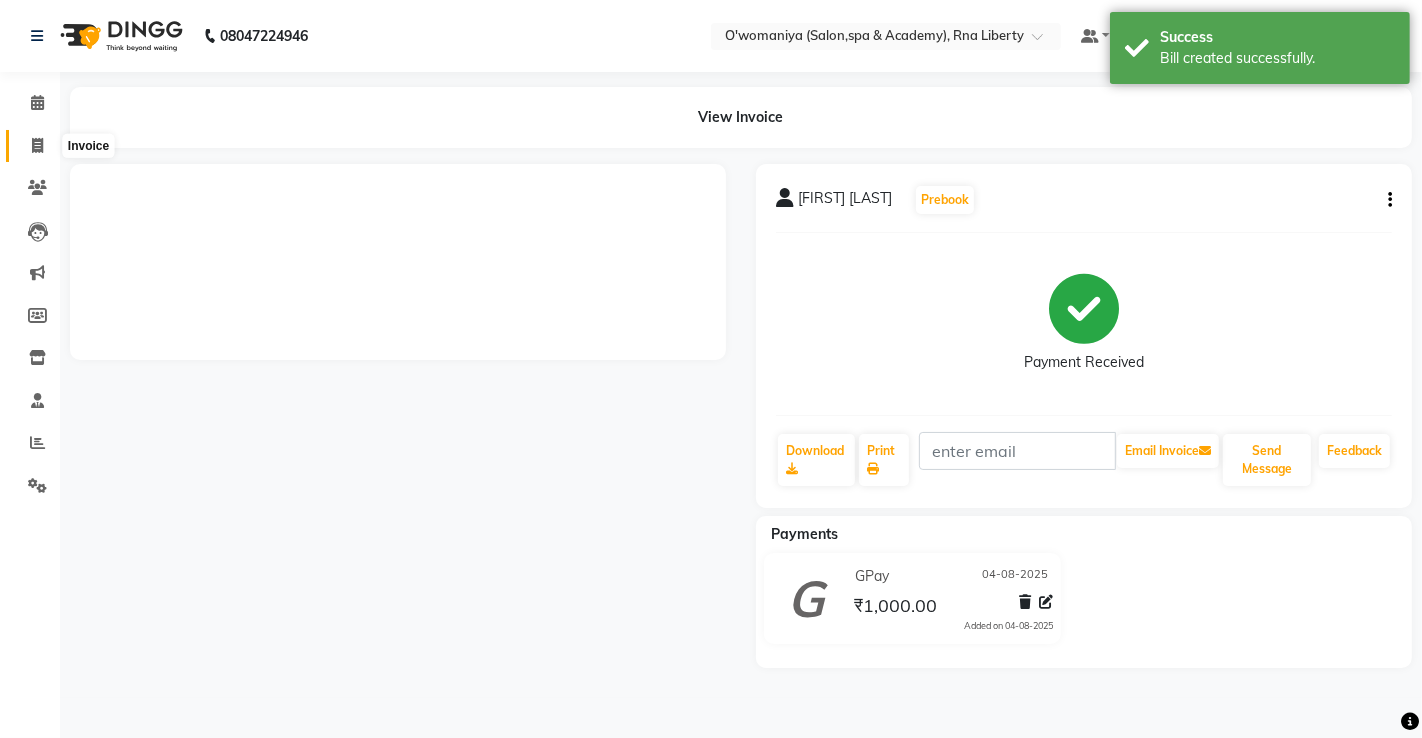 click 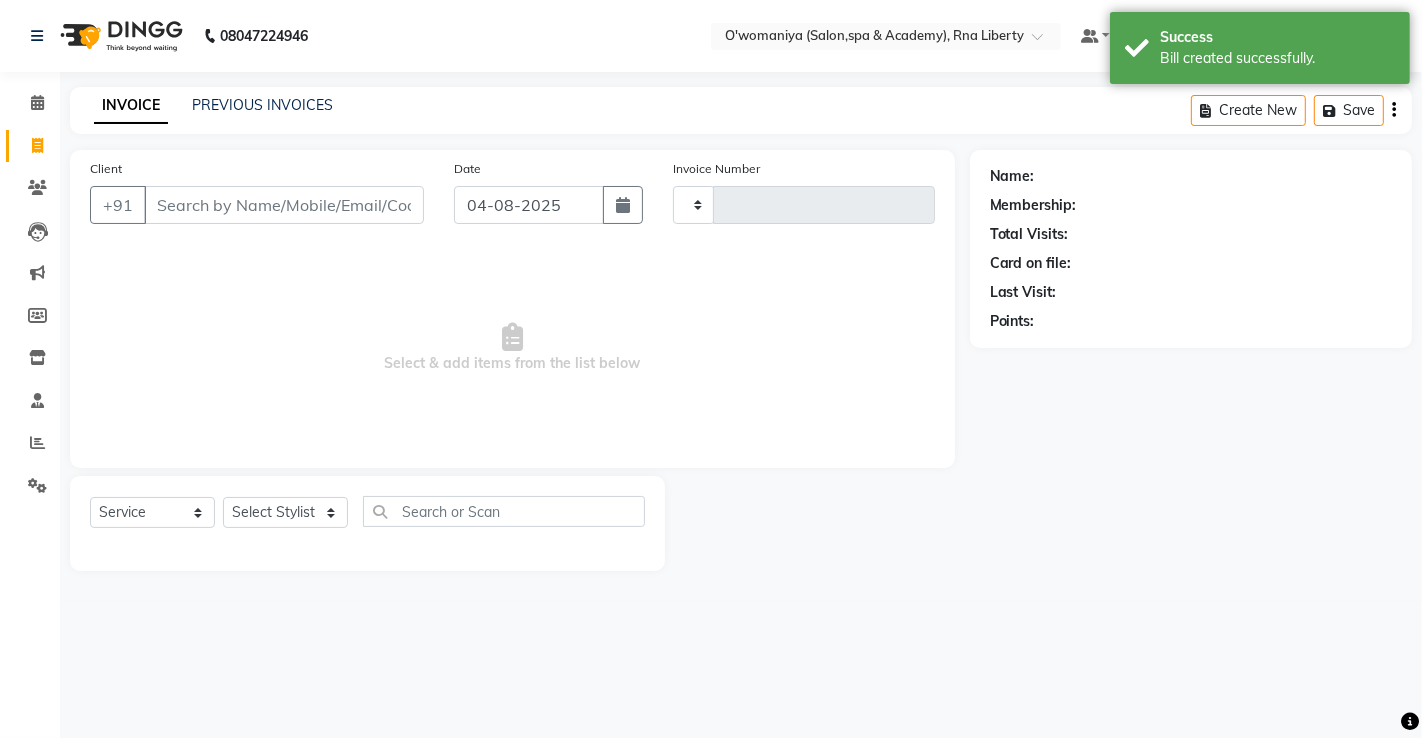 type on "0902" 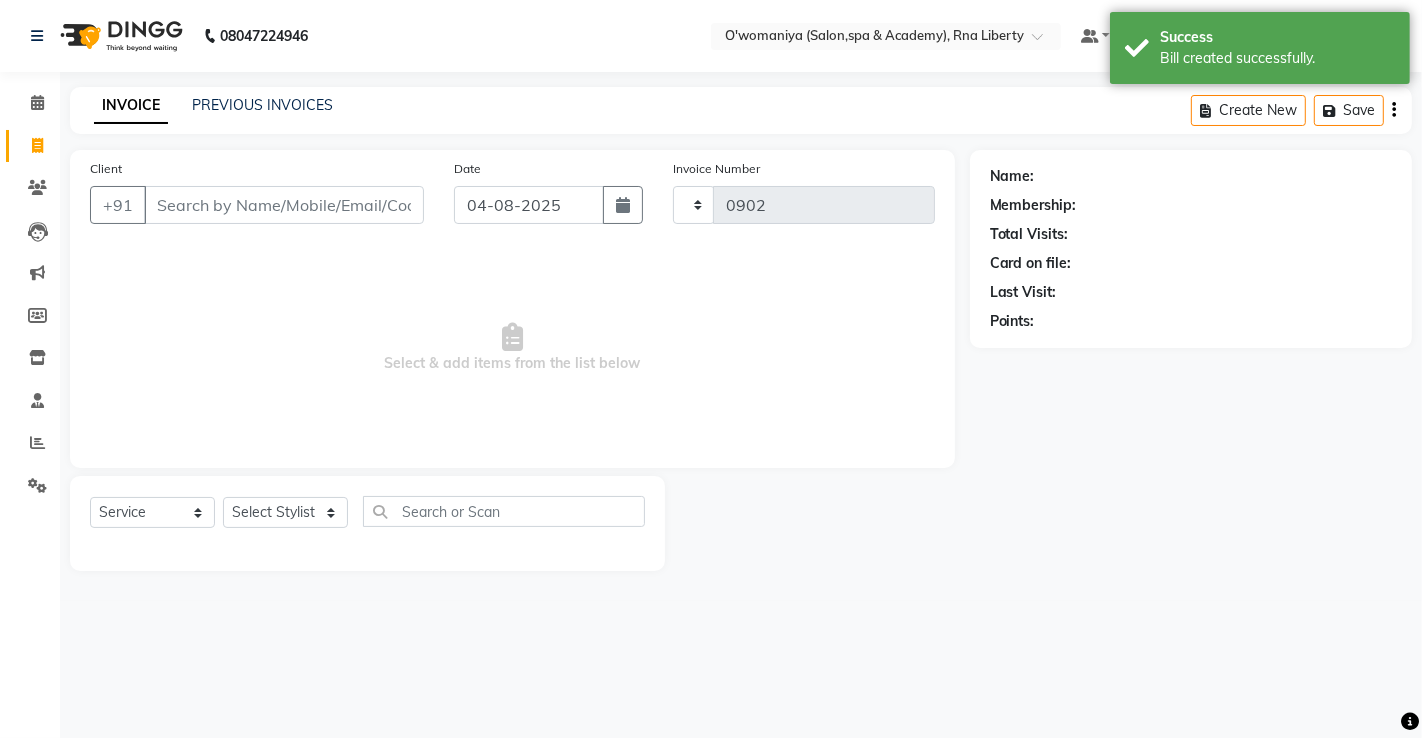 select on "5532" 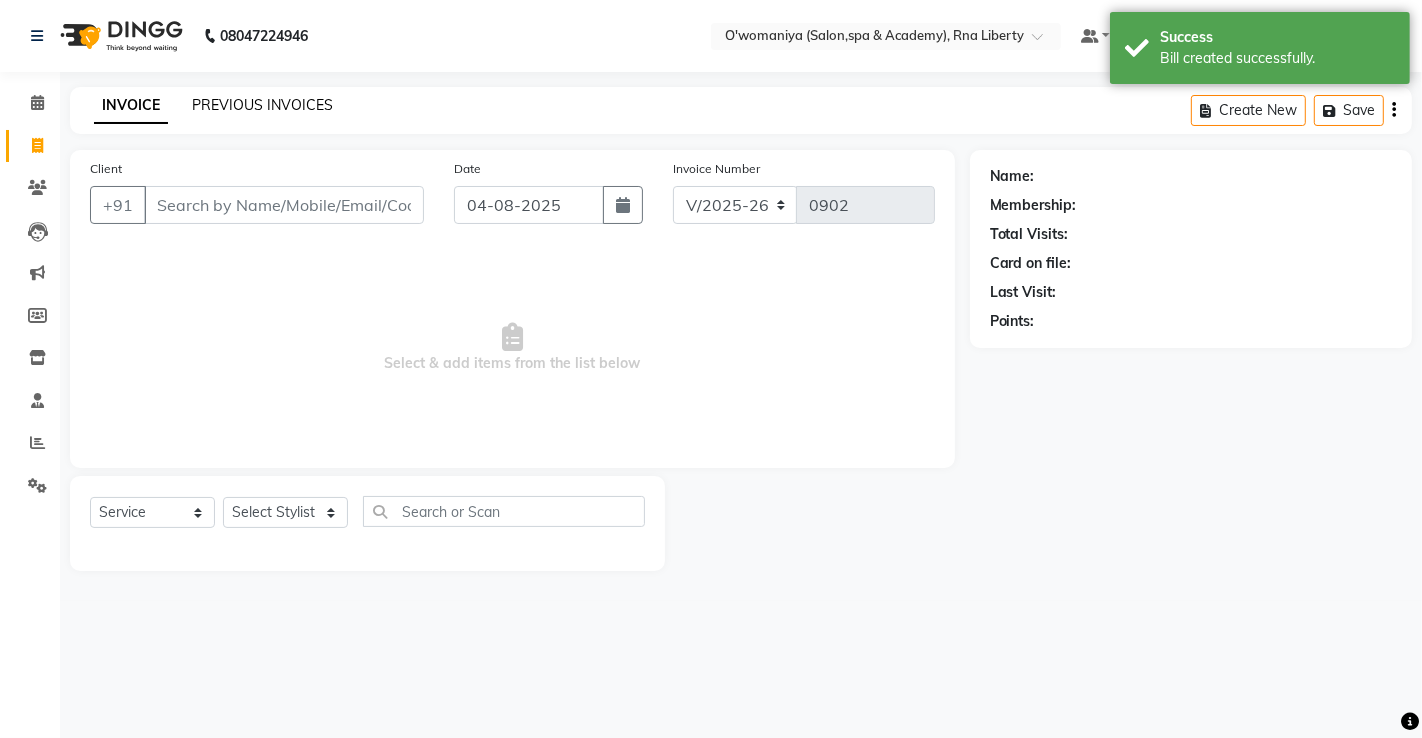 click on "PREVIOUS INVOICES" 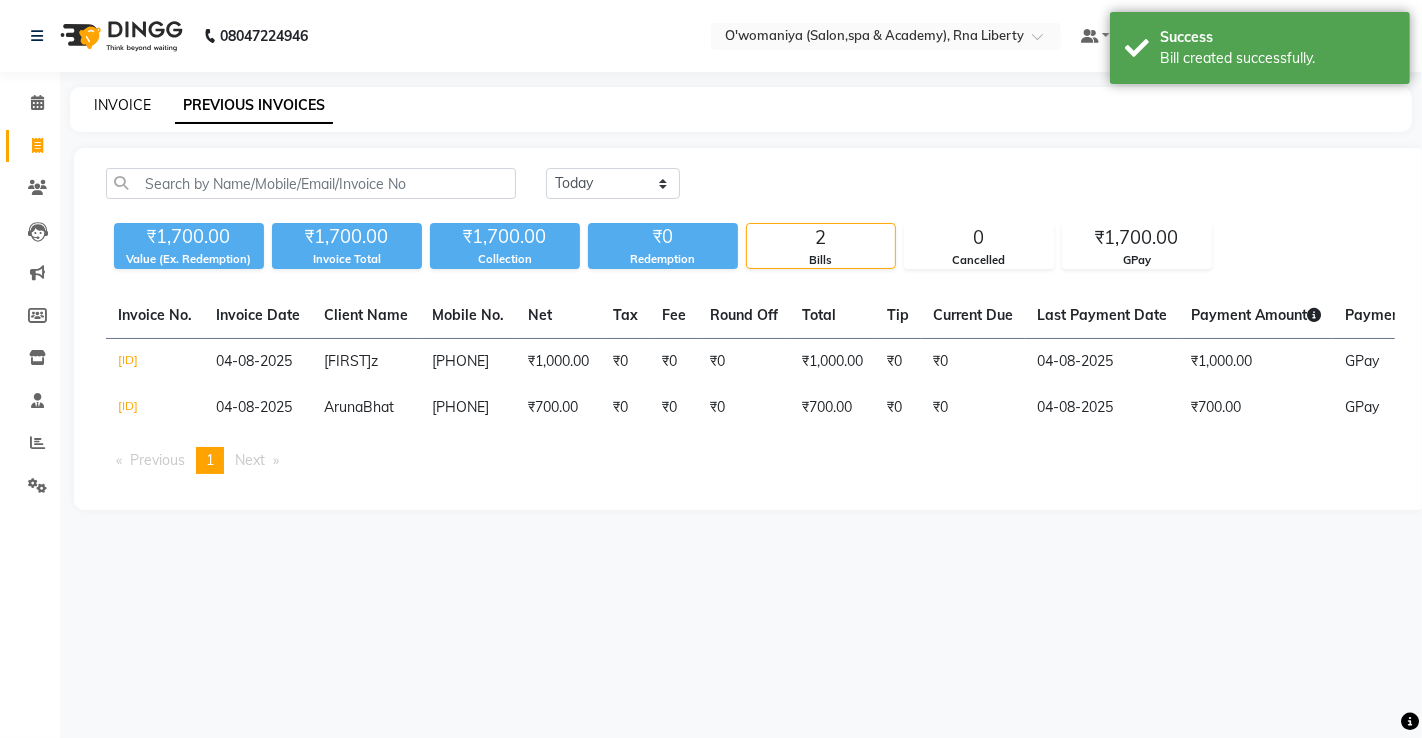 click on "INVOICE" 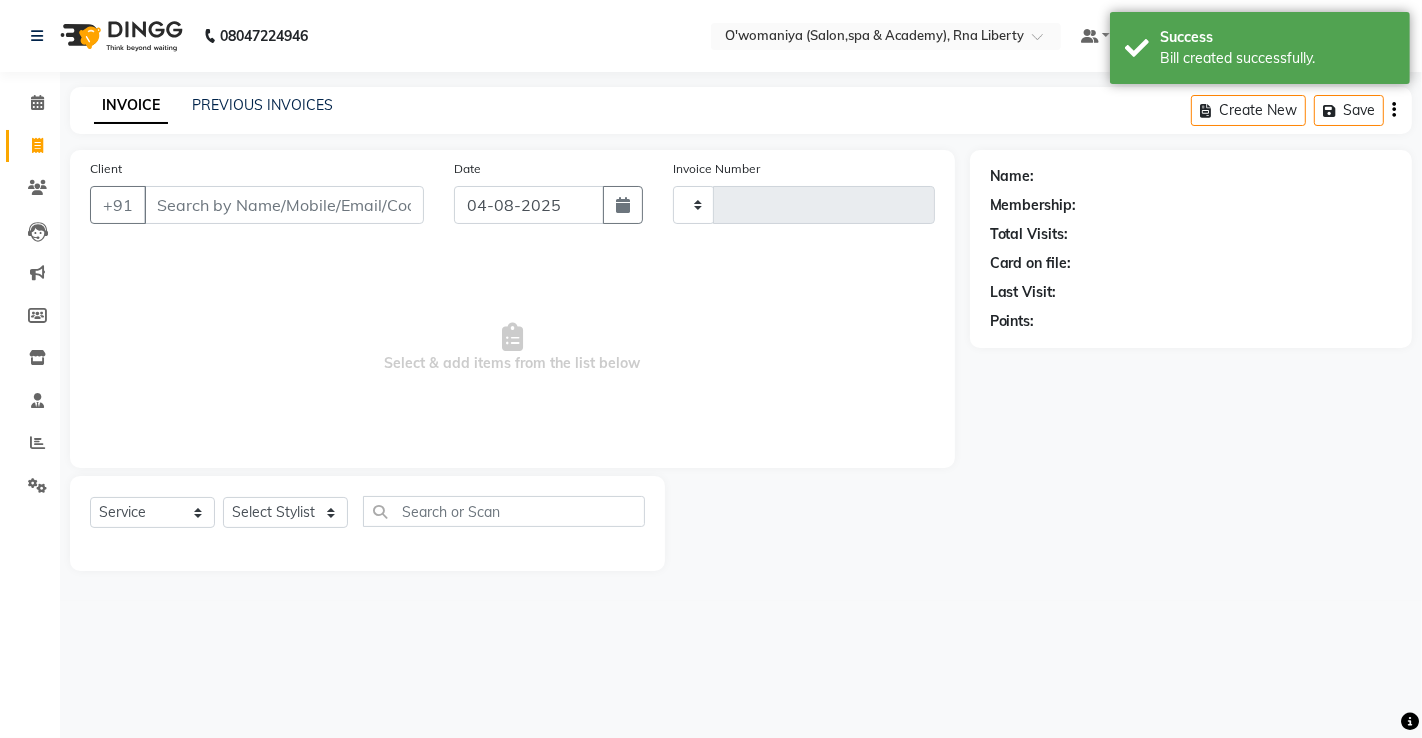 type on "0902" 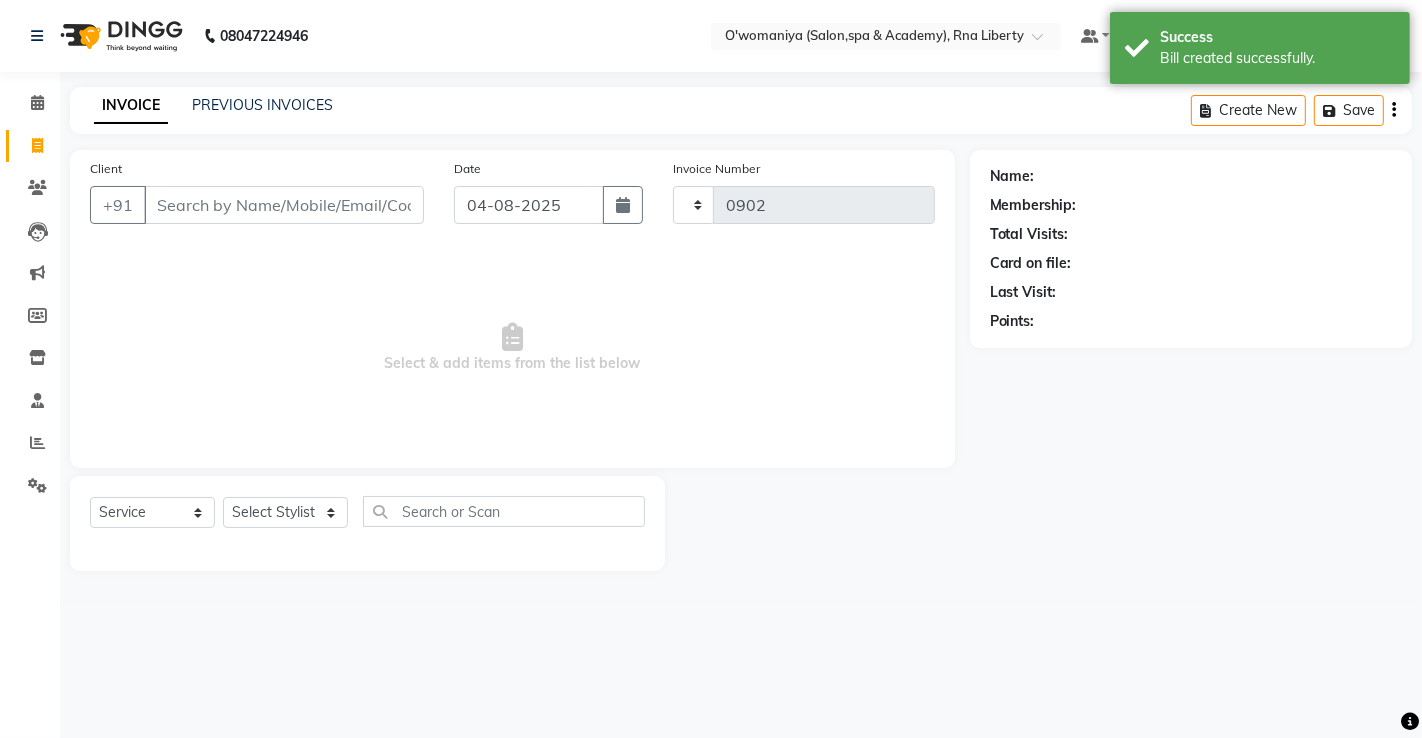 select on "5532" 